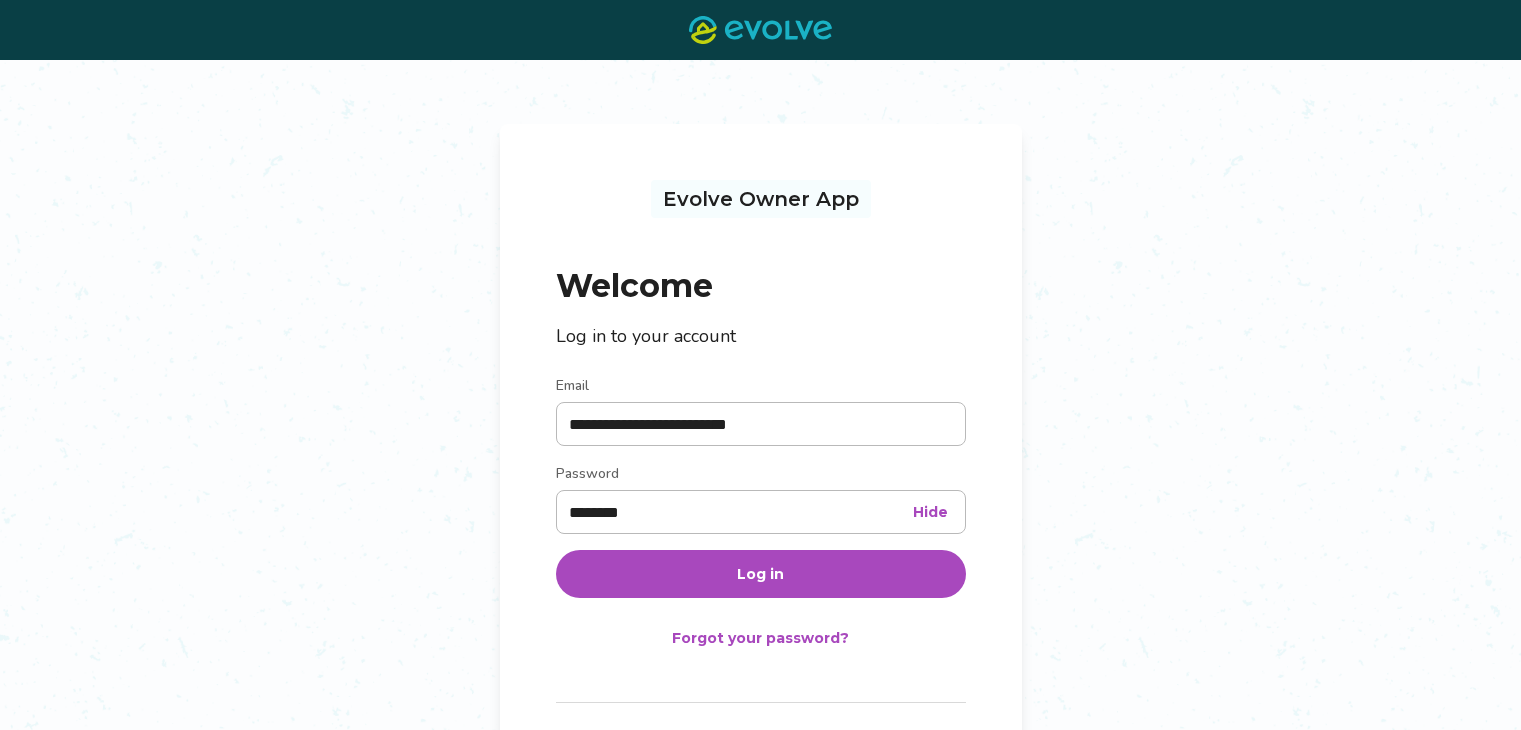 scroll, scrollTop: 0, scrollLeft: 0, axis: both 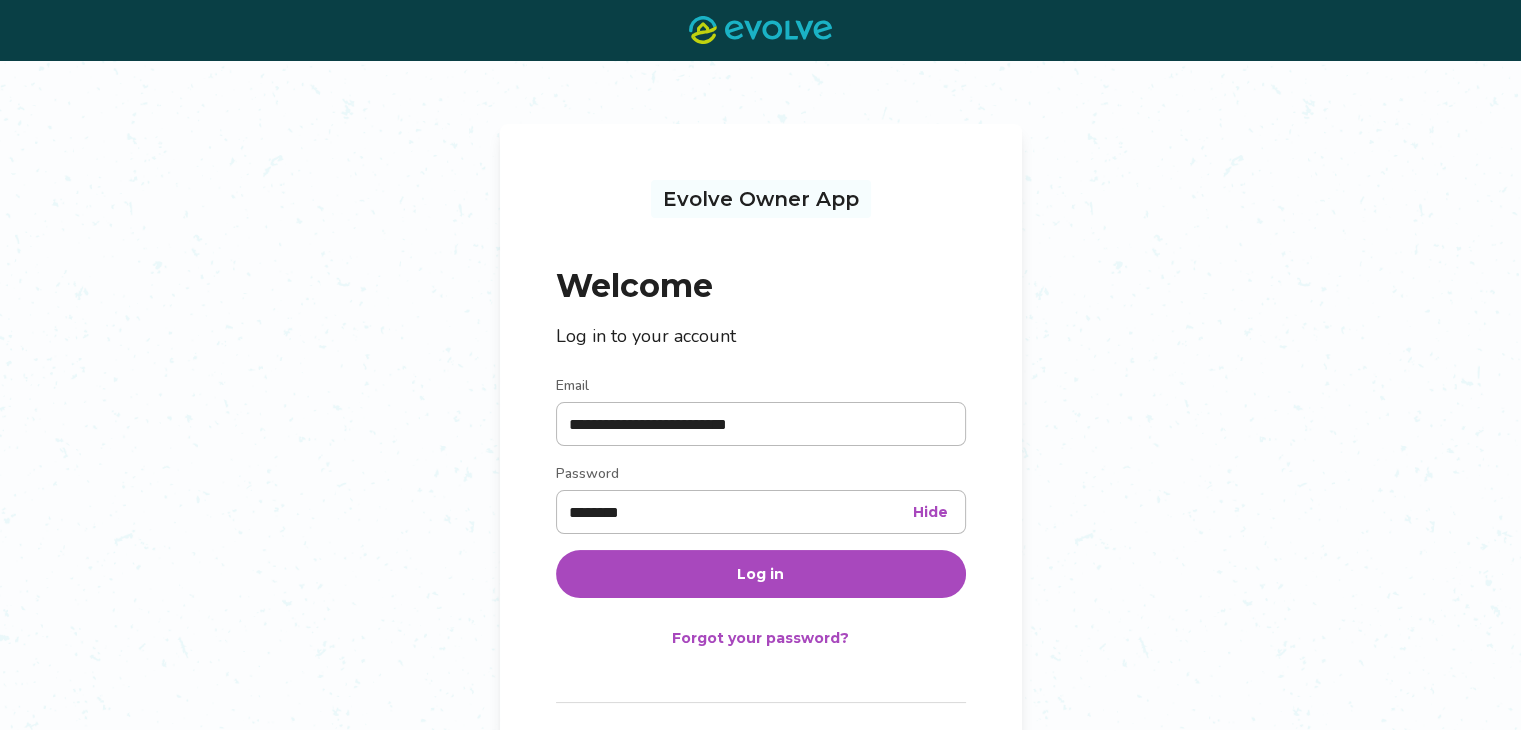 click on "Hide" at bounding box center (930, 512) 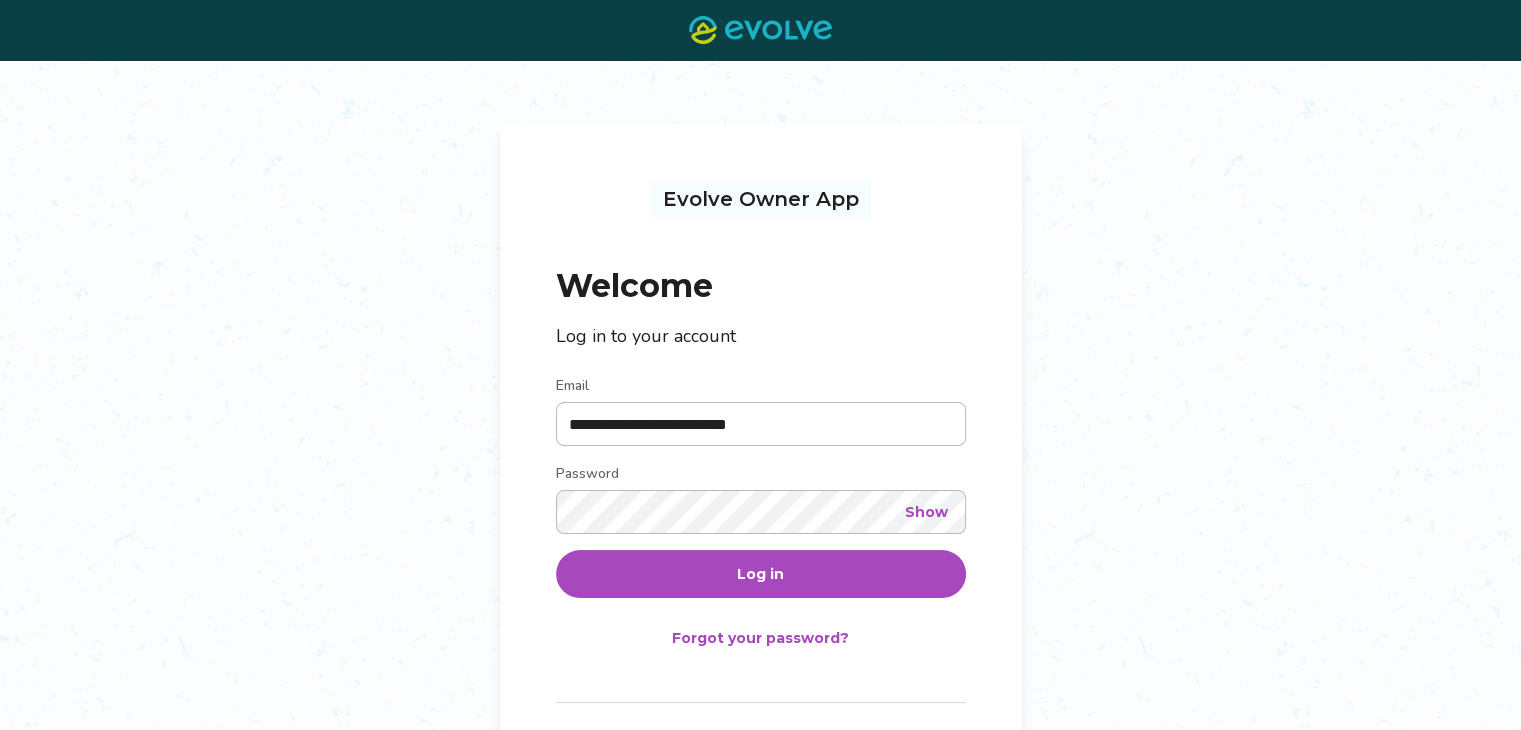 click on "Log in" at bounding box center (761, 574) 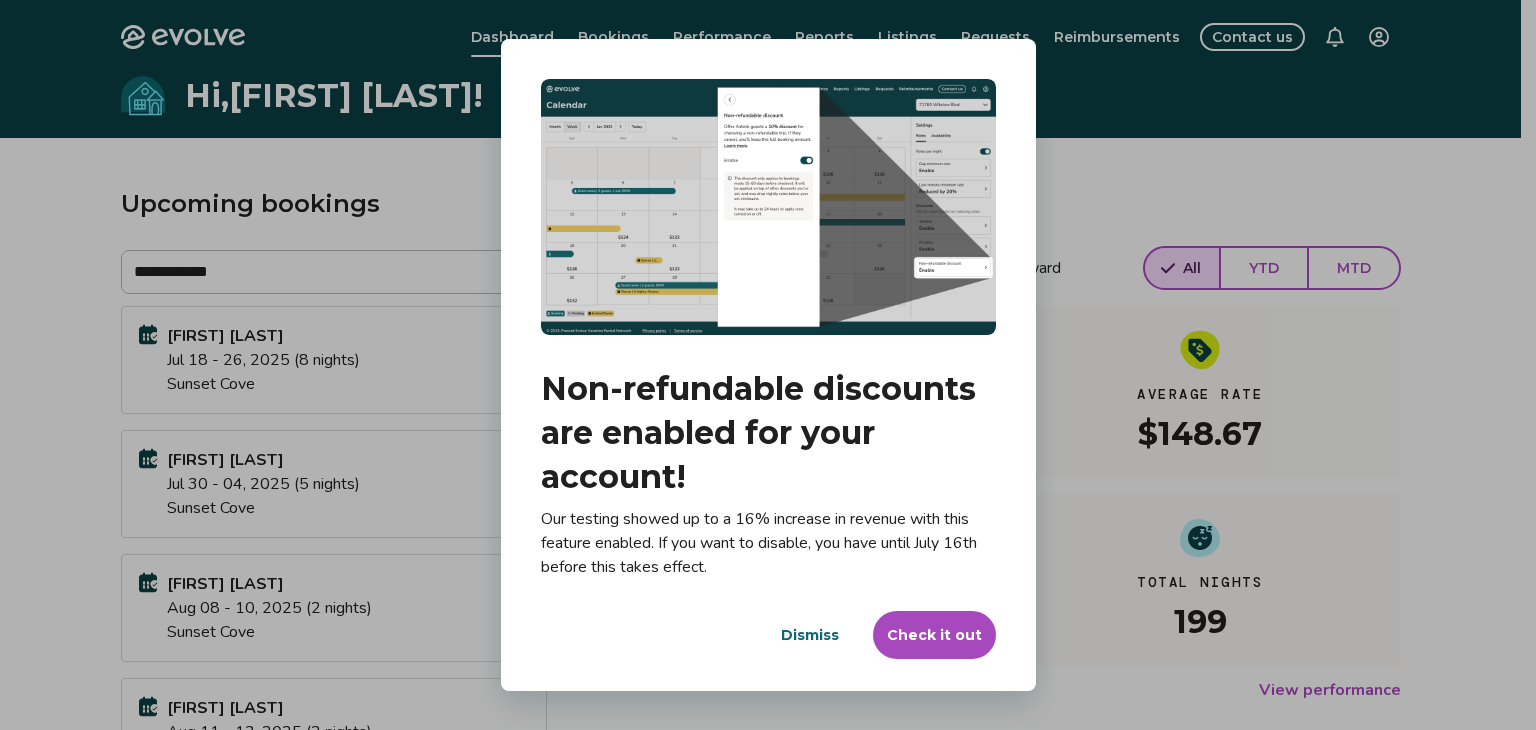 click on "Check it out" at bounding box center [934, 635] 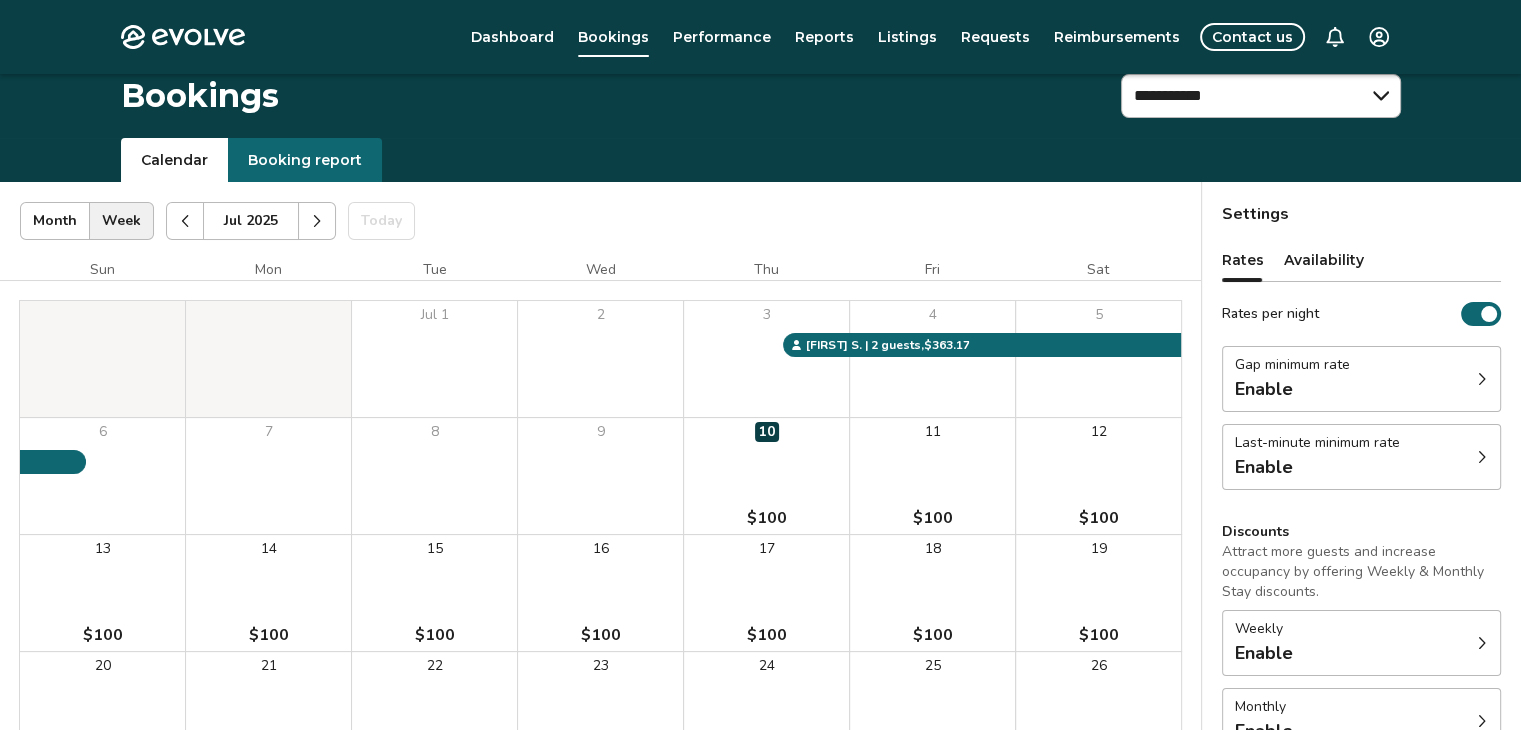 scroll, scrollTop: 304, scrollLeft: 0, axis: vertical 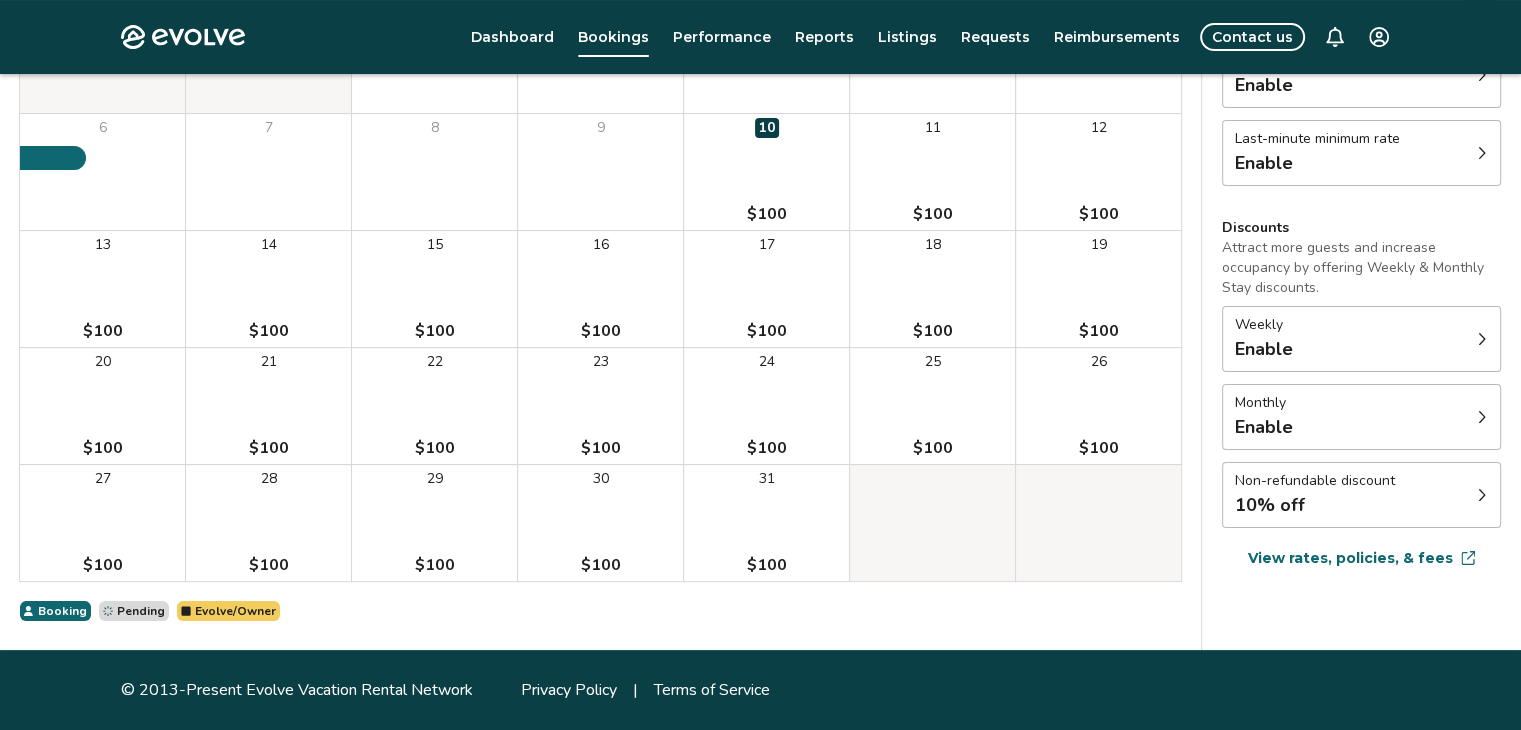 click on "Non-refundable discount 10% off" at bounding box center [1361, 495] 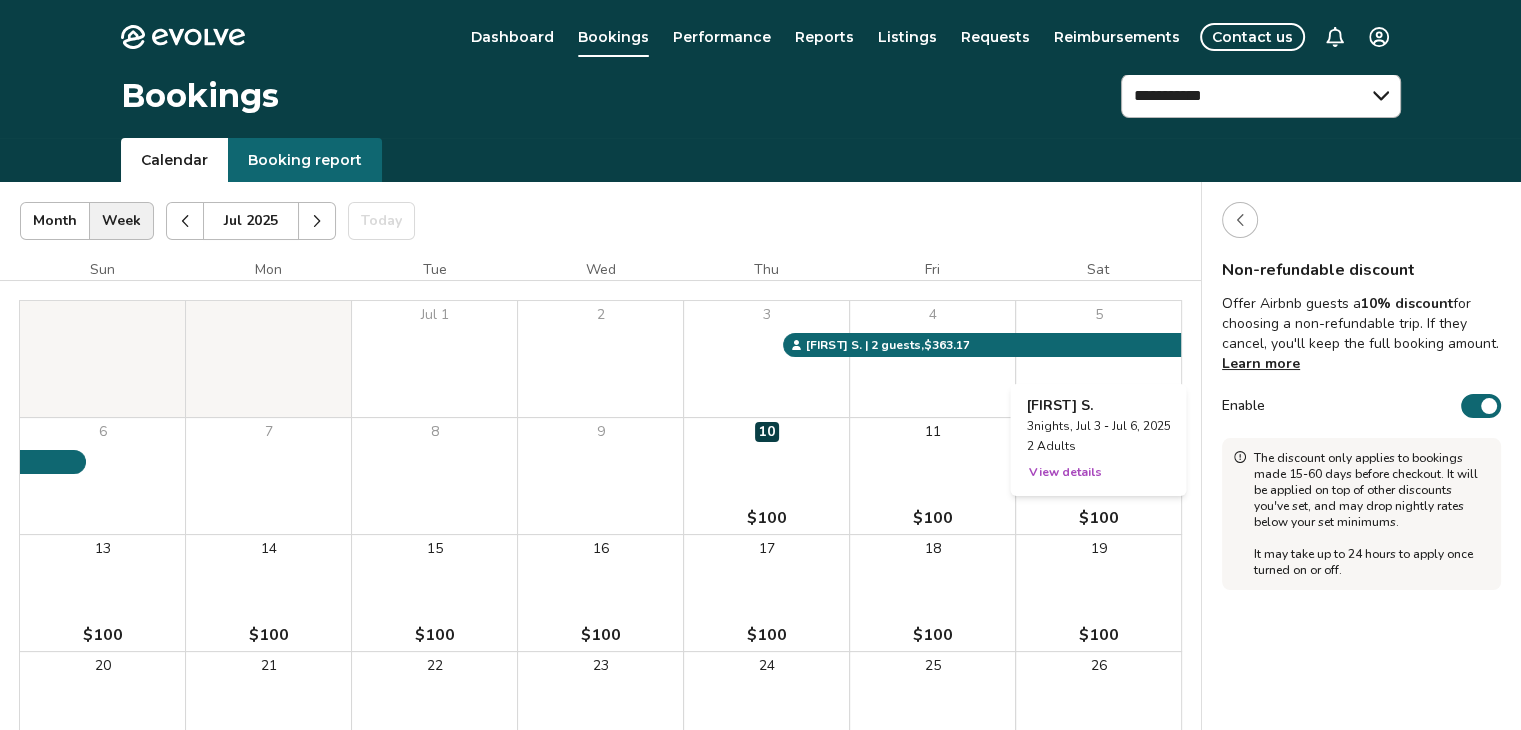 scroll, scrollTop: 0, scrollLeft: 0, axis: both 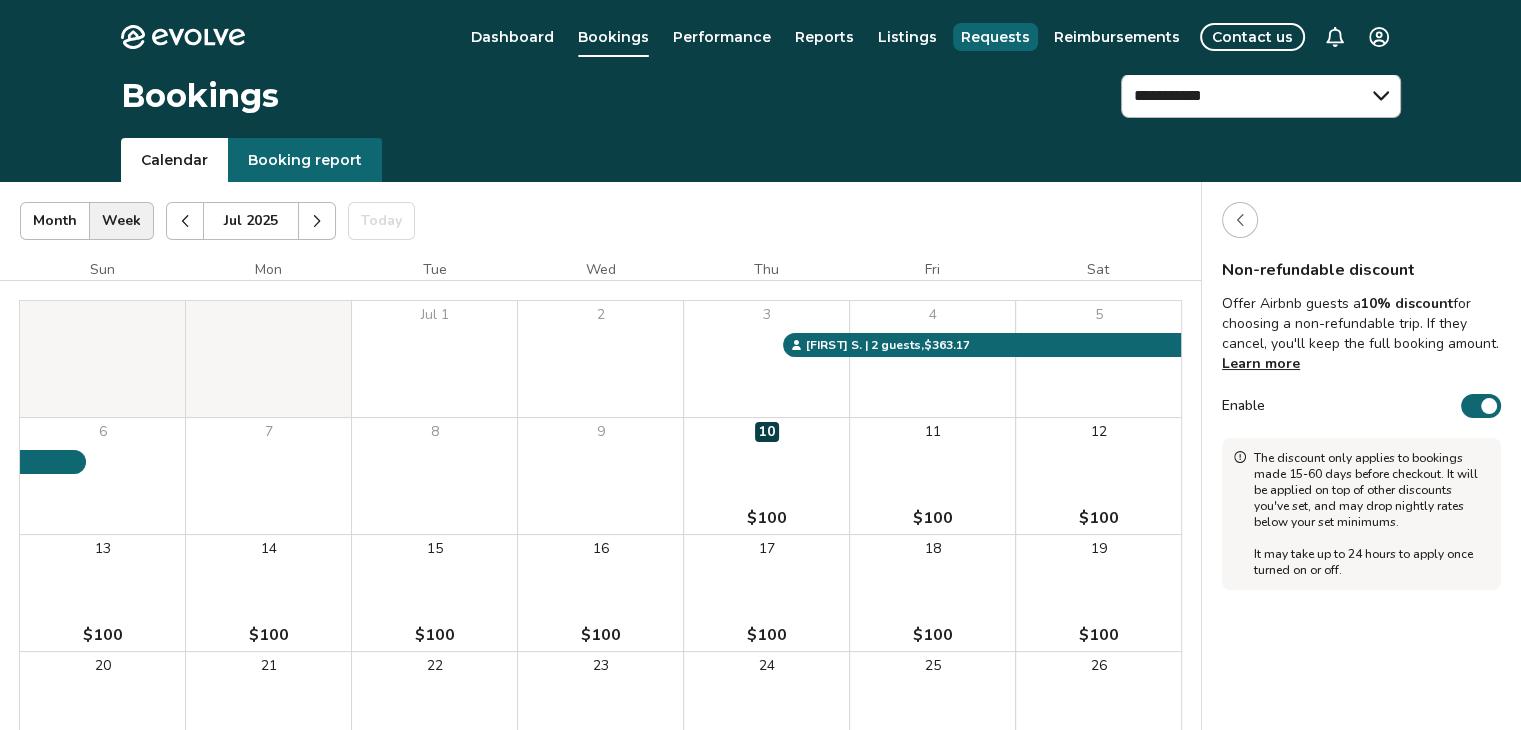 click on "Requests" at bounding box center (995, 37) 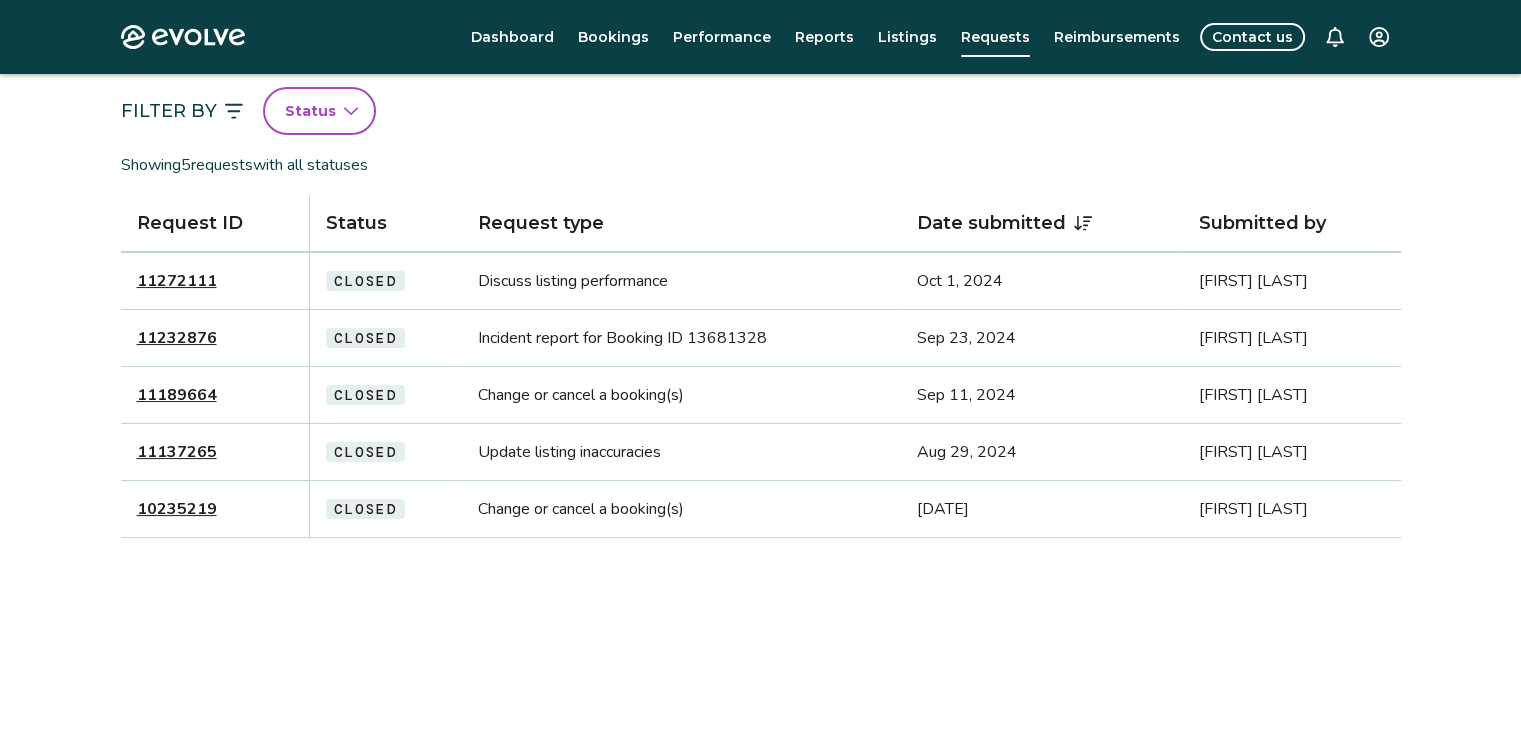 scroll, scrollTop: 0, scrollLeft: 0, axis: both 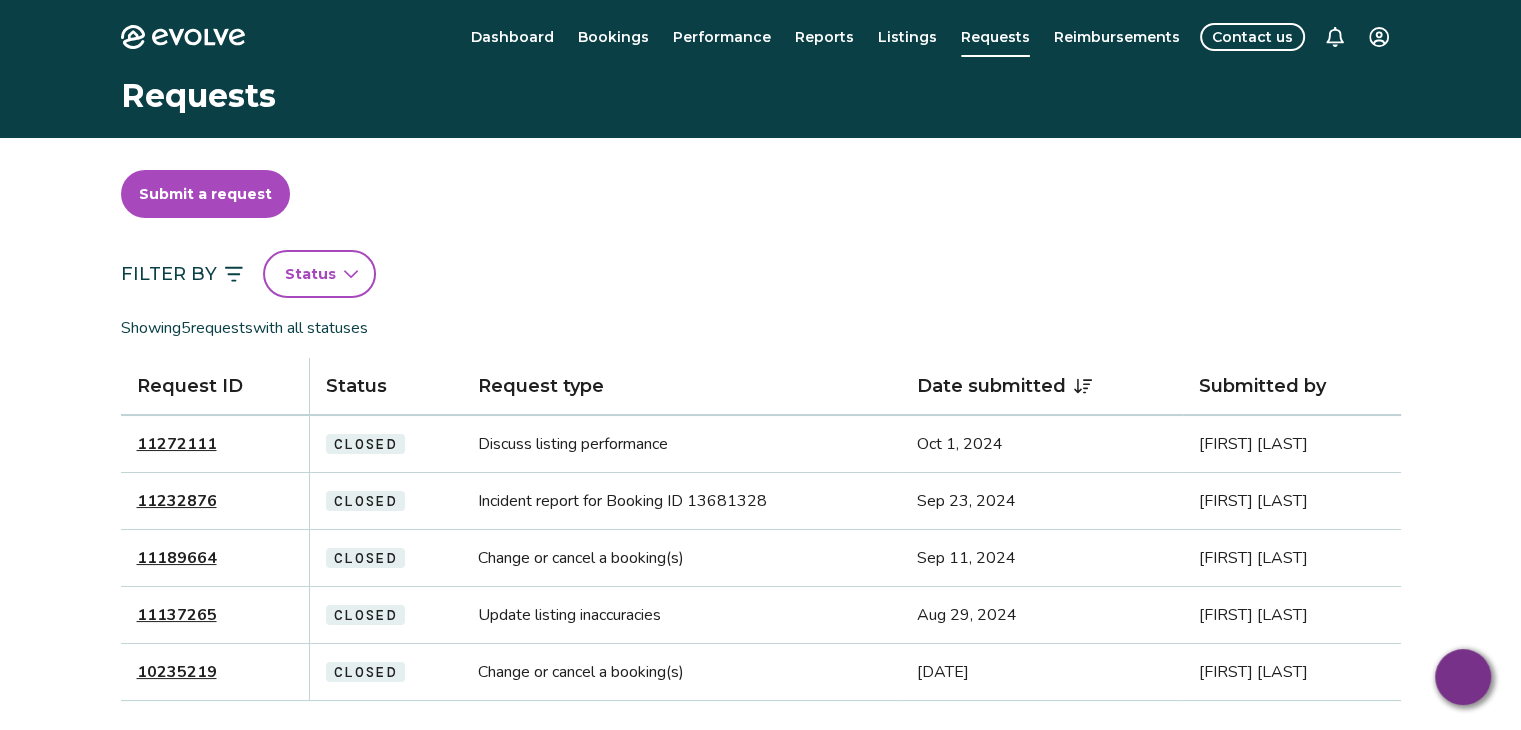 click on "Contact us" at bounding box center [1252, 37] 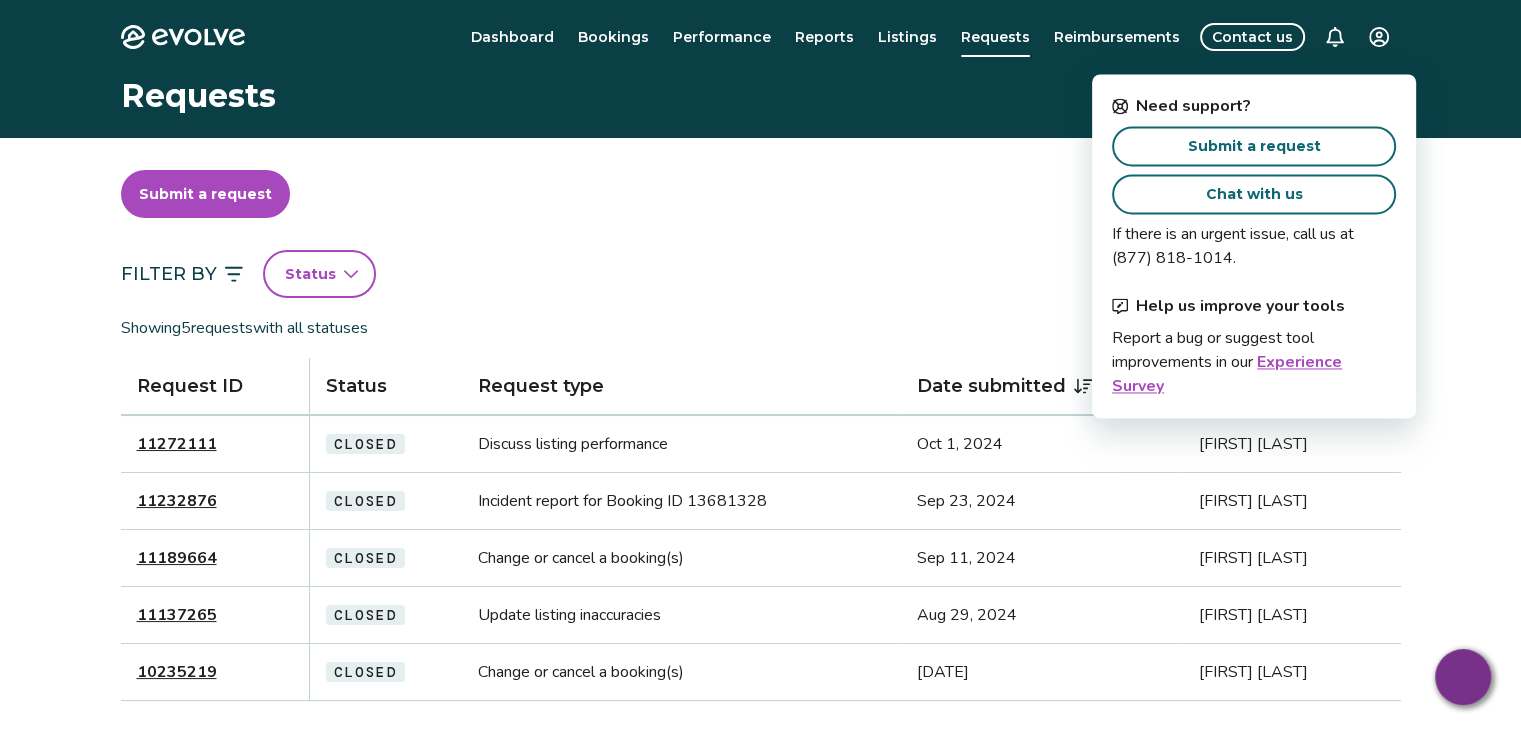 click on "Chat with us" at bounding box center (1254, 194) 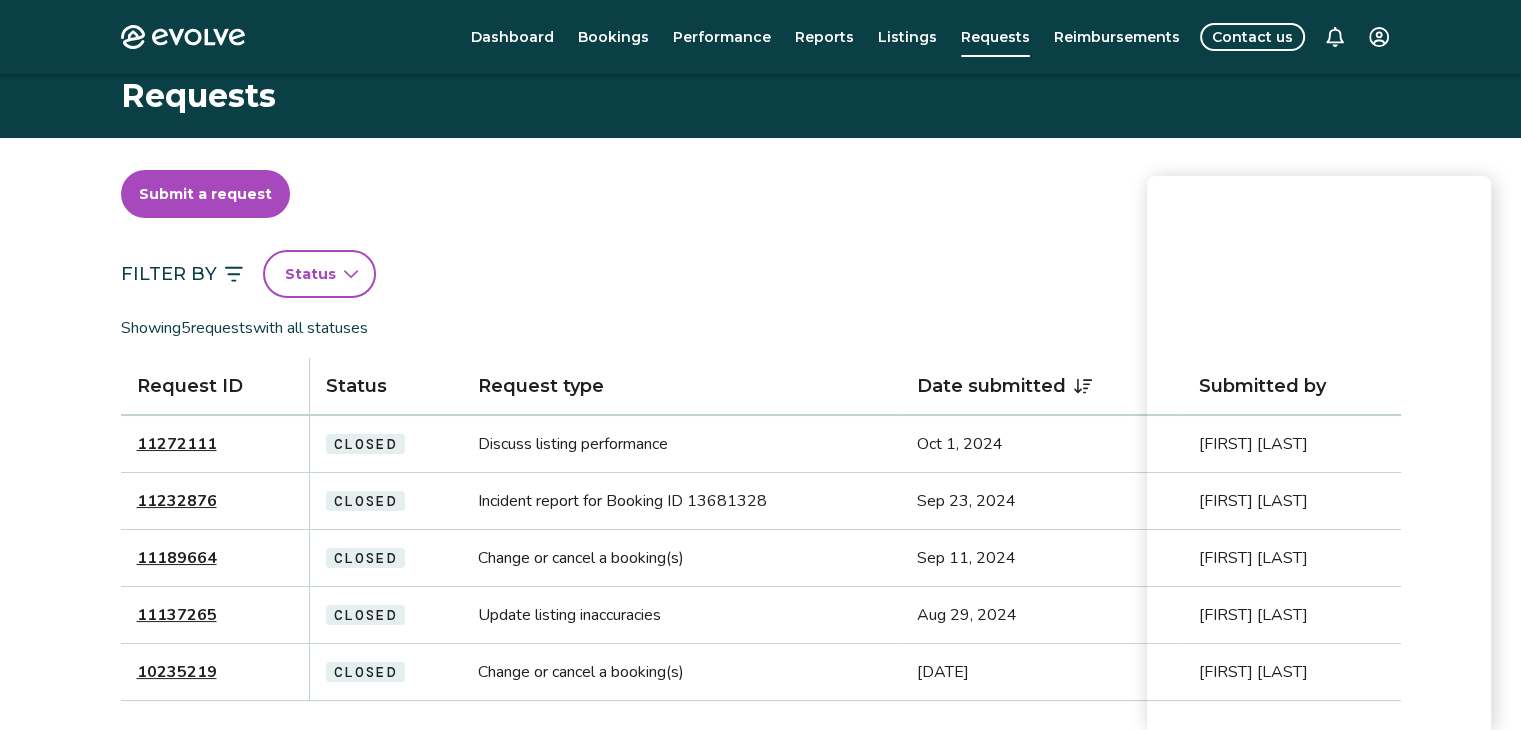 scroll, scrollTop: 0, scrollLeft: 0, axis: both 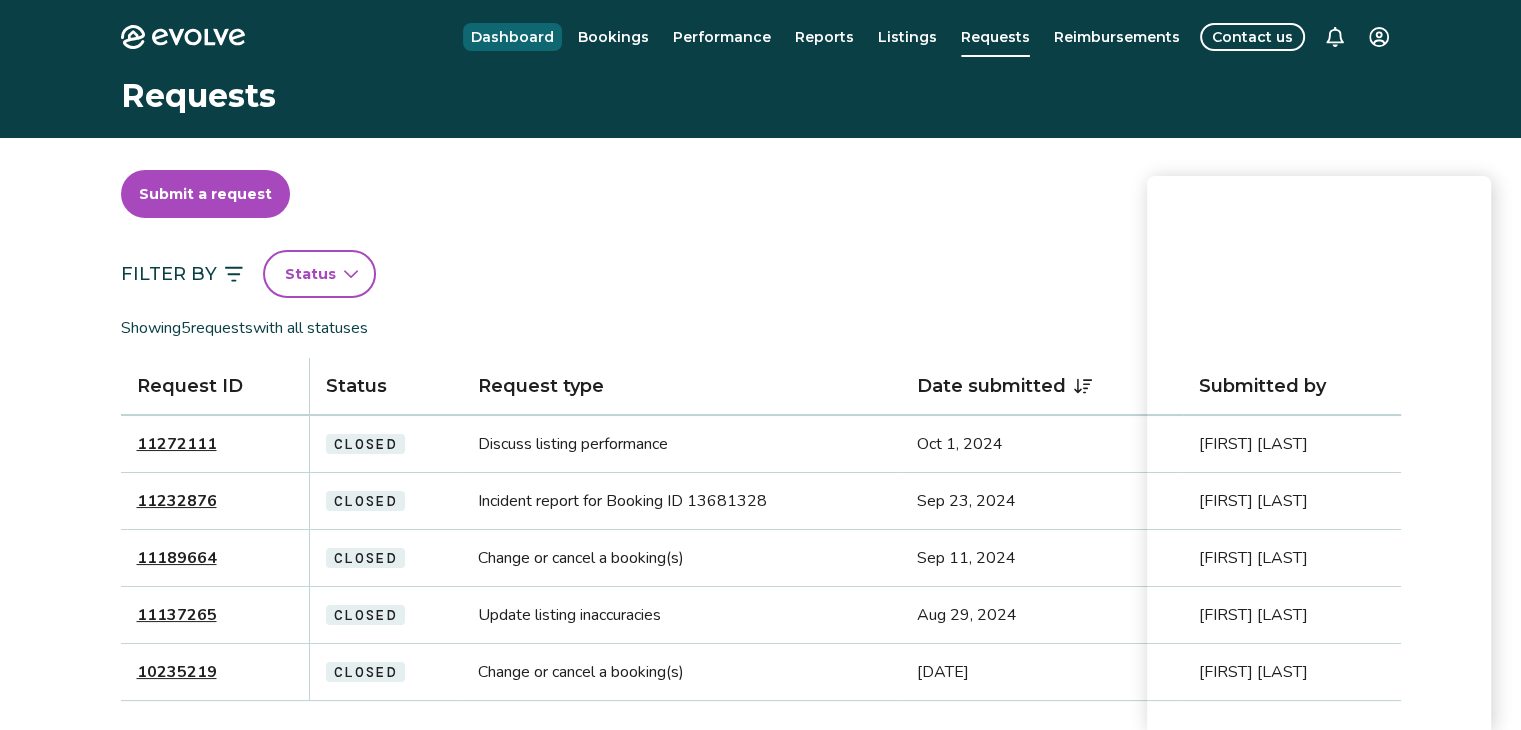 click on "Dashboard" at bounding box center [512, 37] 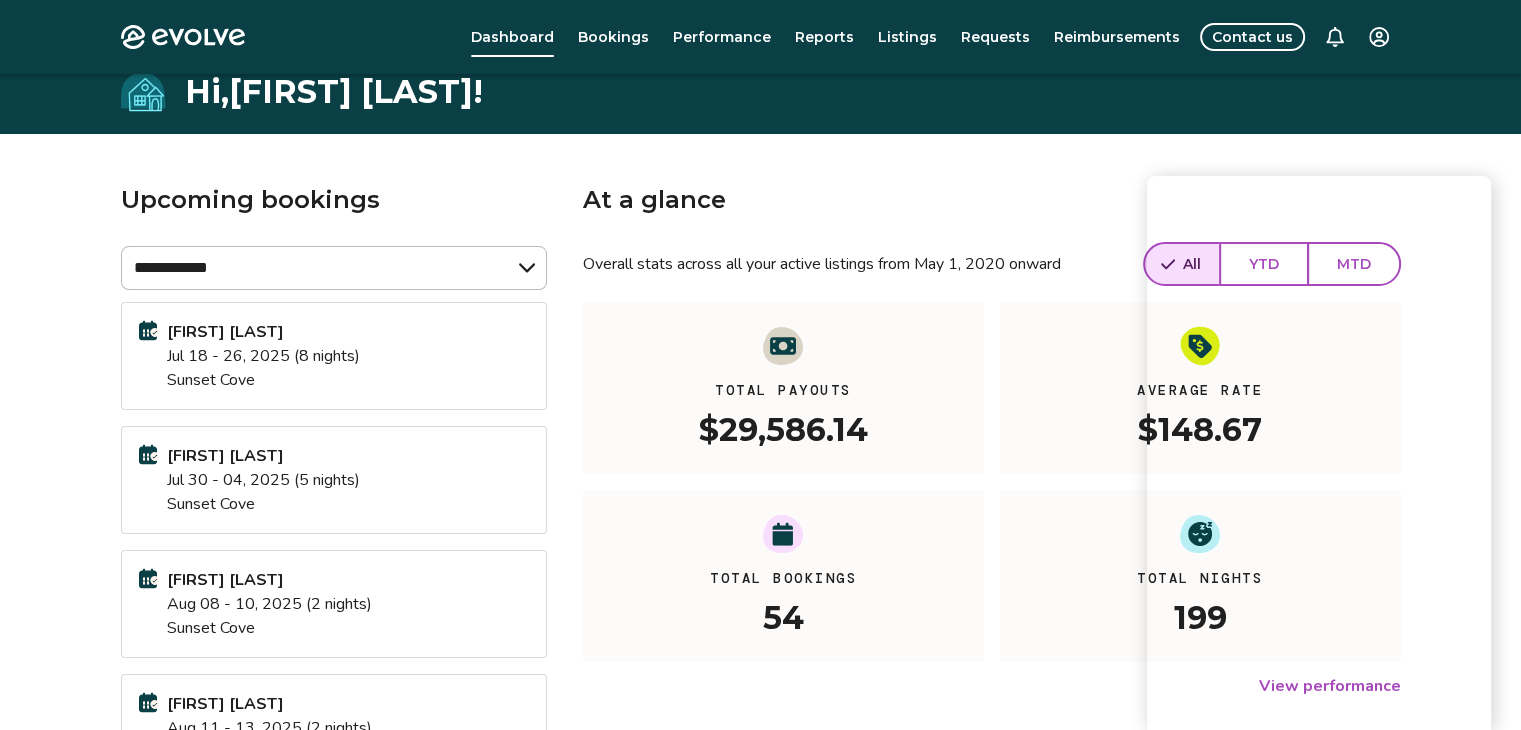 scroll, scrollTop: 0, scrollLeft: 0, axis: both 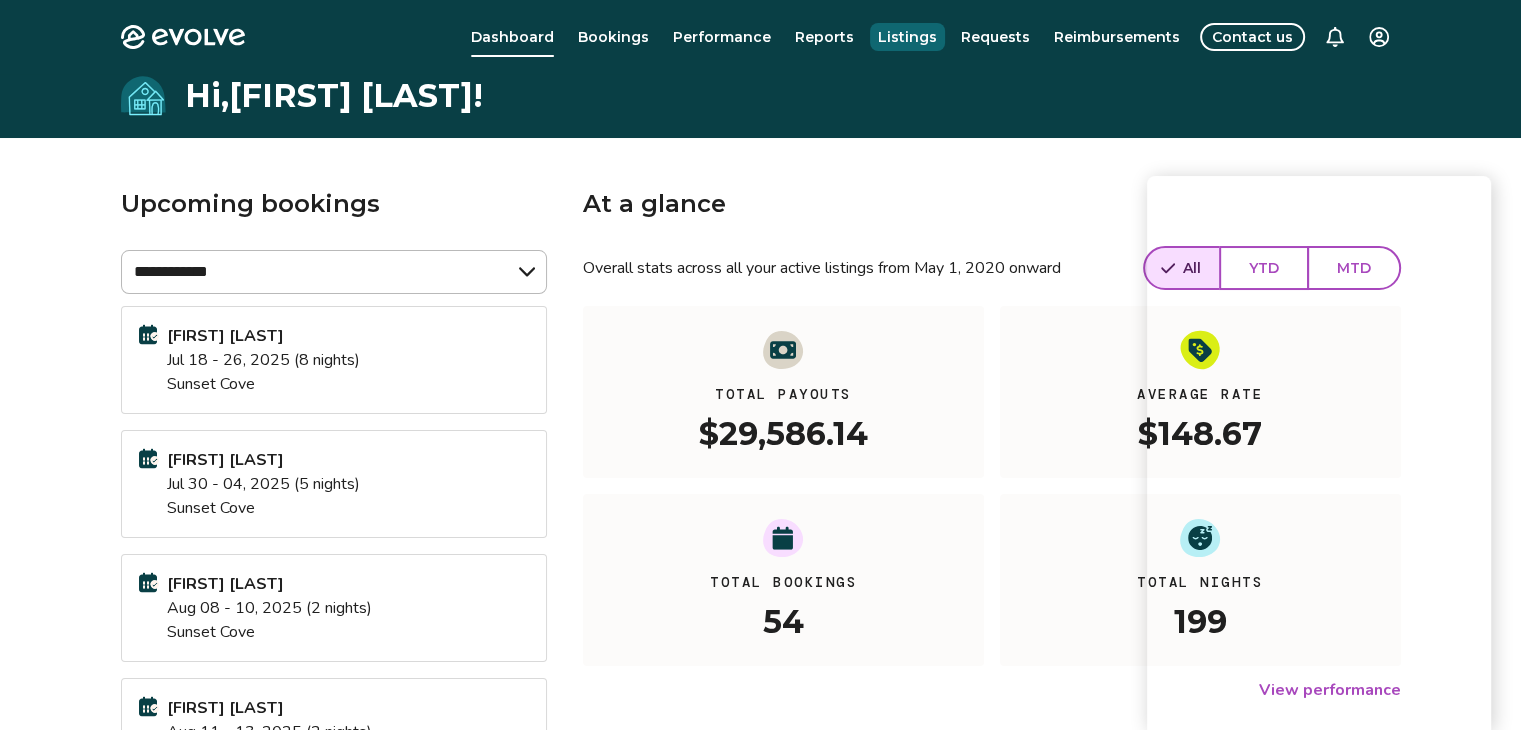 click on "Listings" at bounding box center (907, 37) 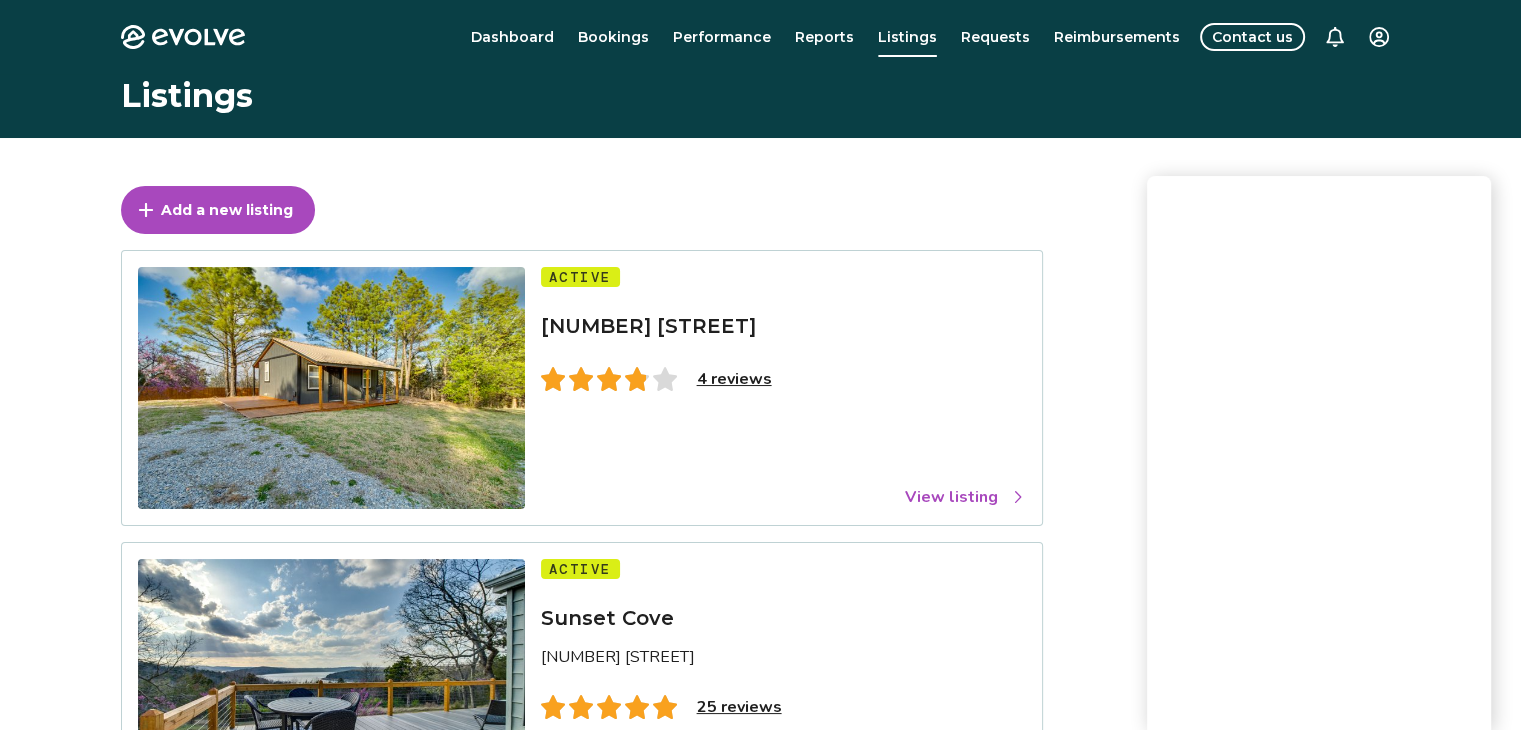 click on "View listing" at bounding box center [965, 497] 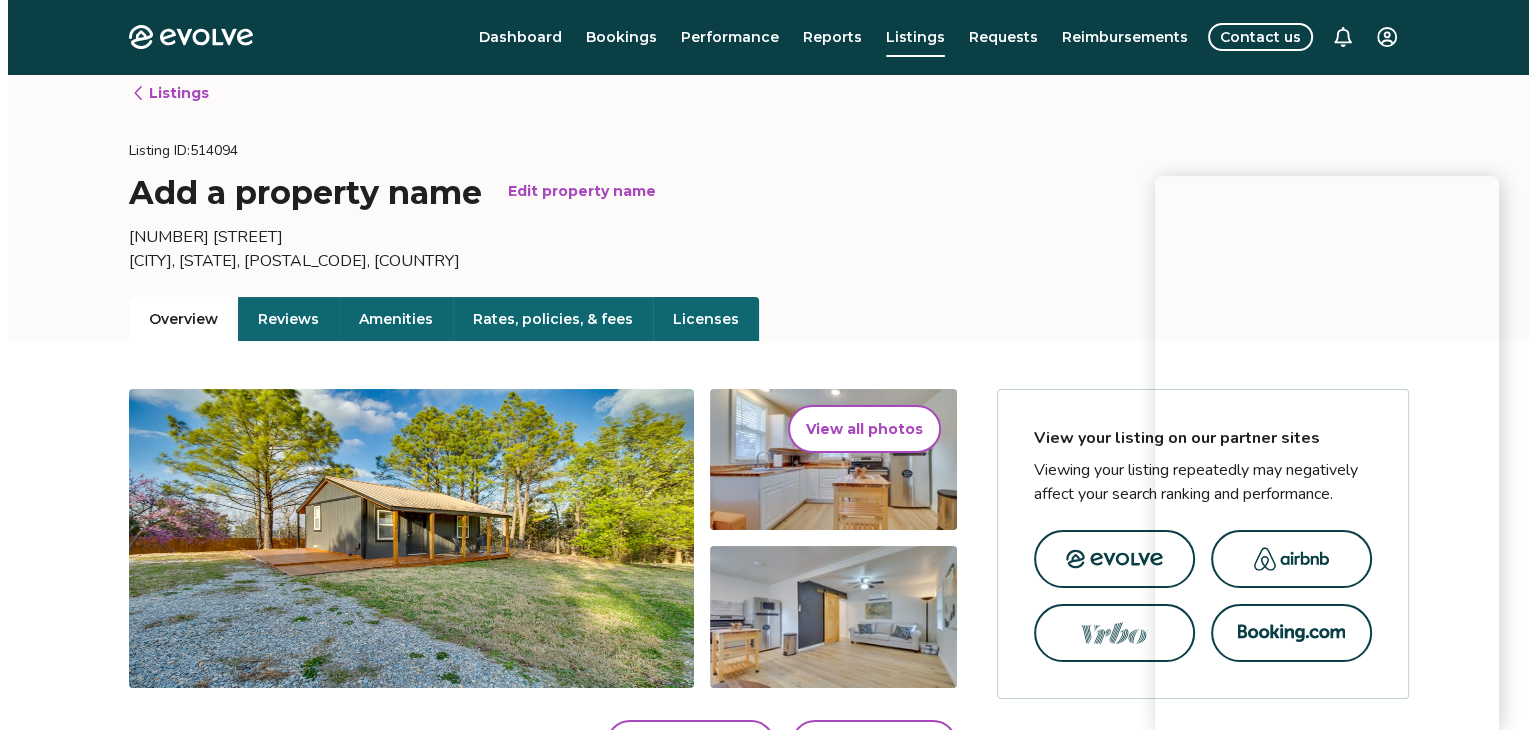 scroll, scrollTop: 0, scrollLeft: 0, axis: both 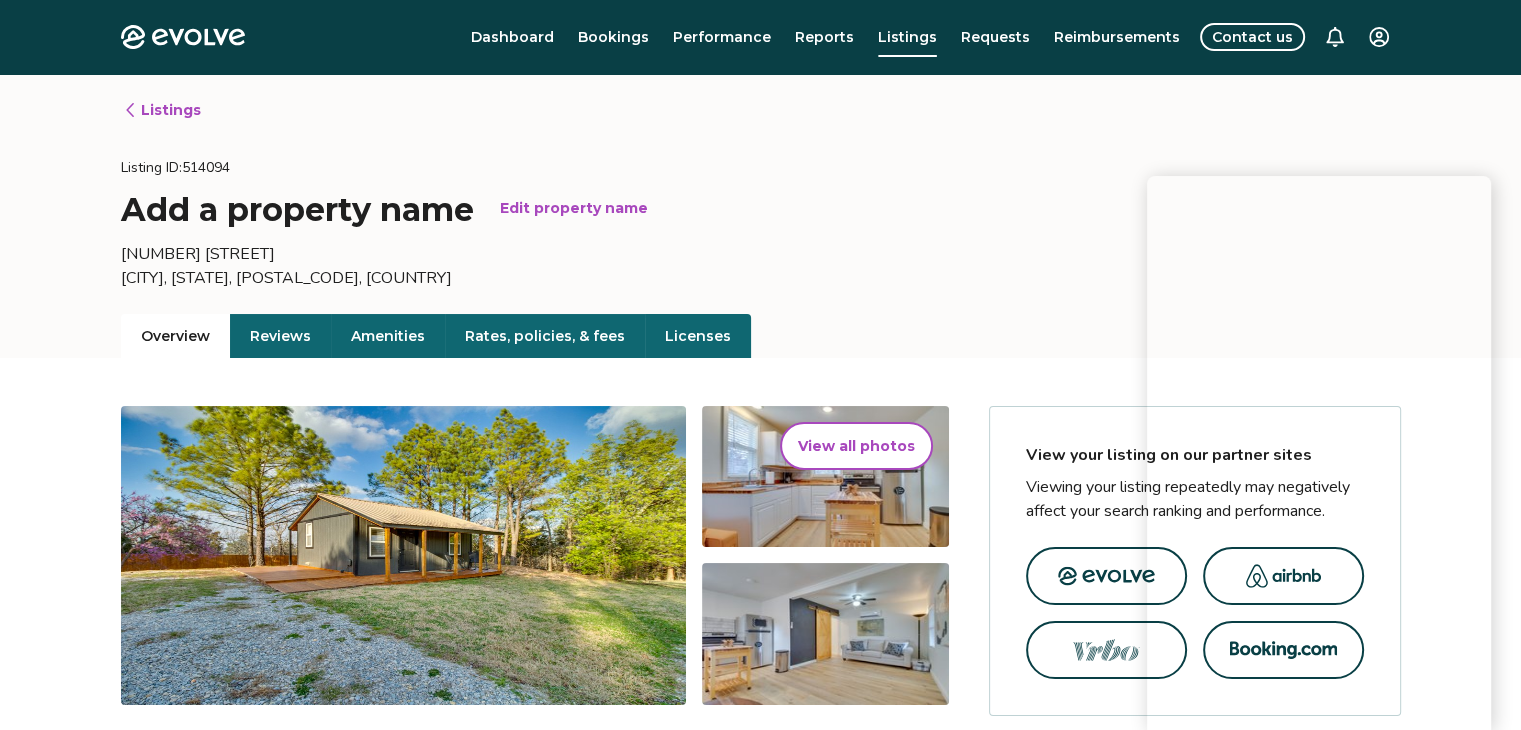 click on "View all photos" at bounding box center [856, 446] 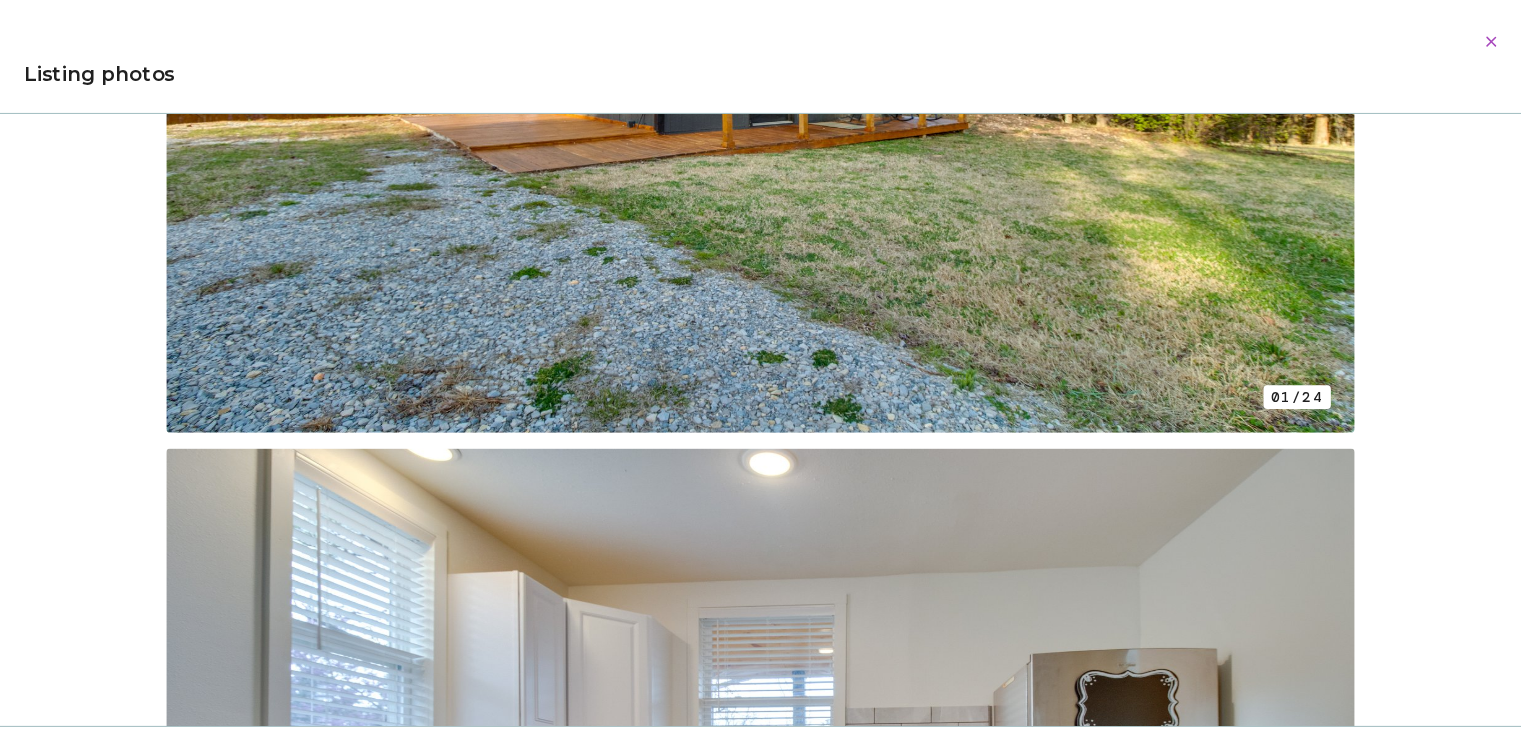 scroll, scrollTop: 0, scrollLeft: 0, axis: both 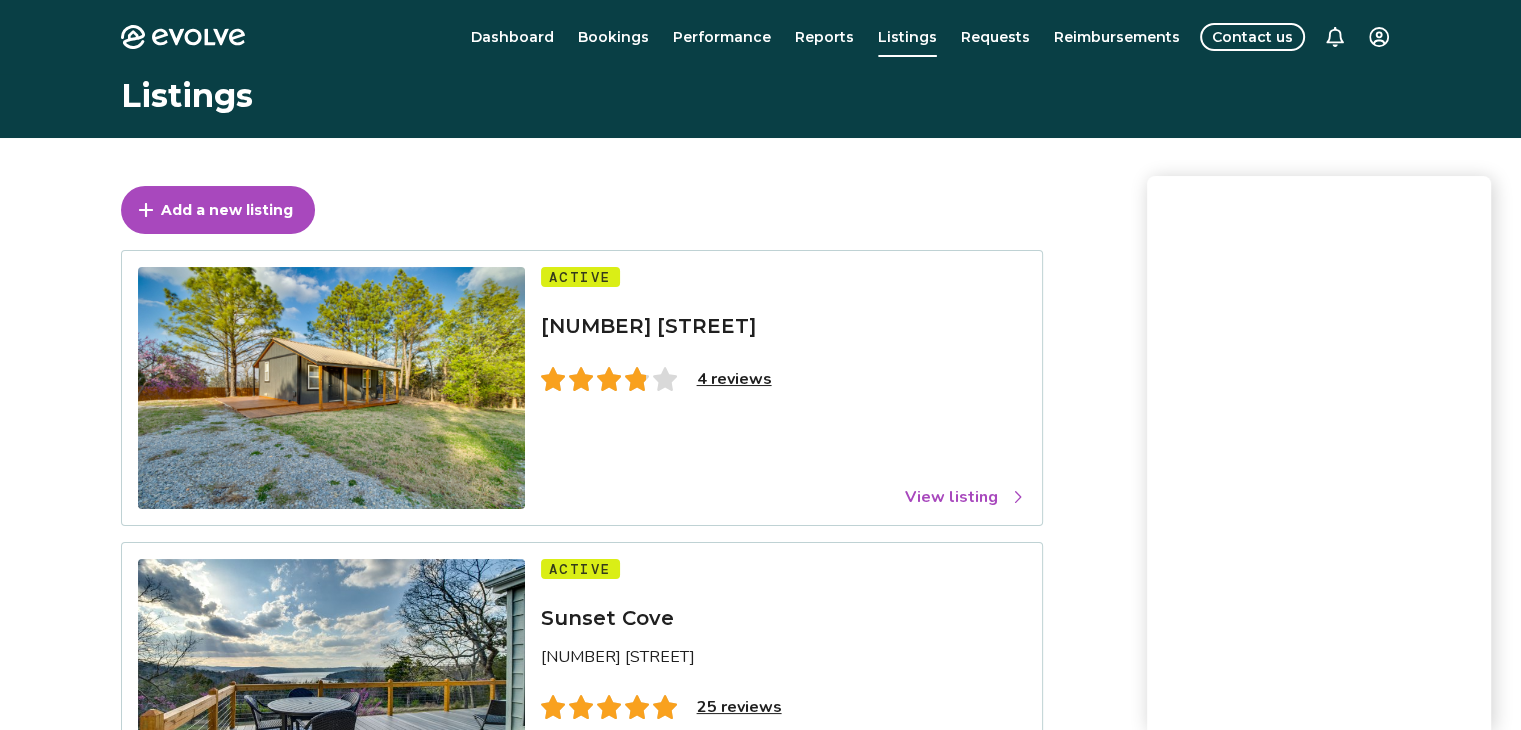 click on "View listing" at bounding box center (965, 497) 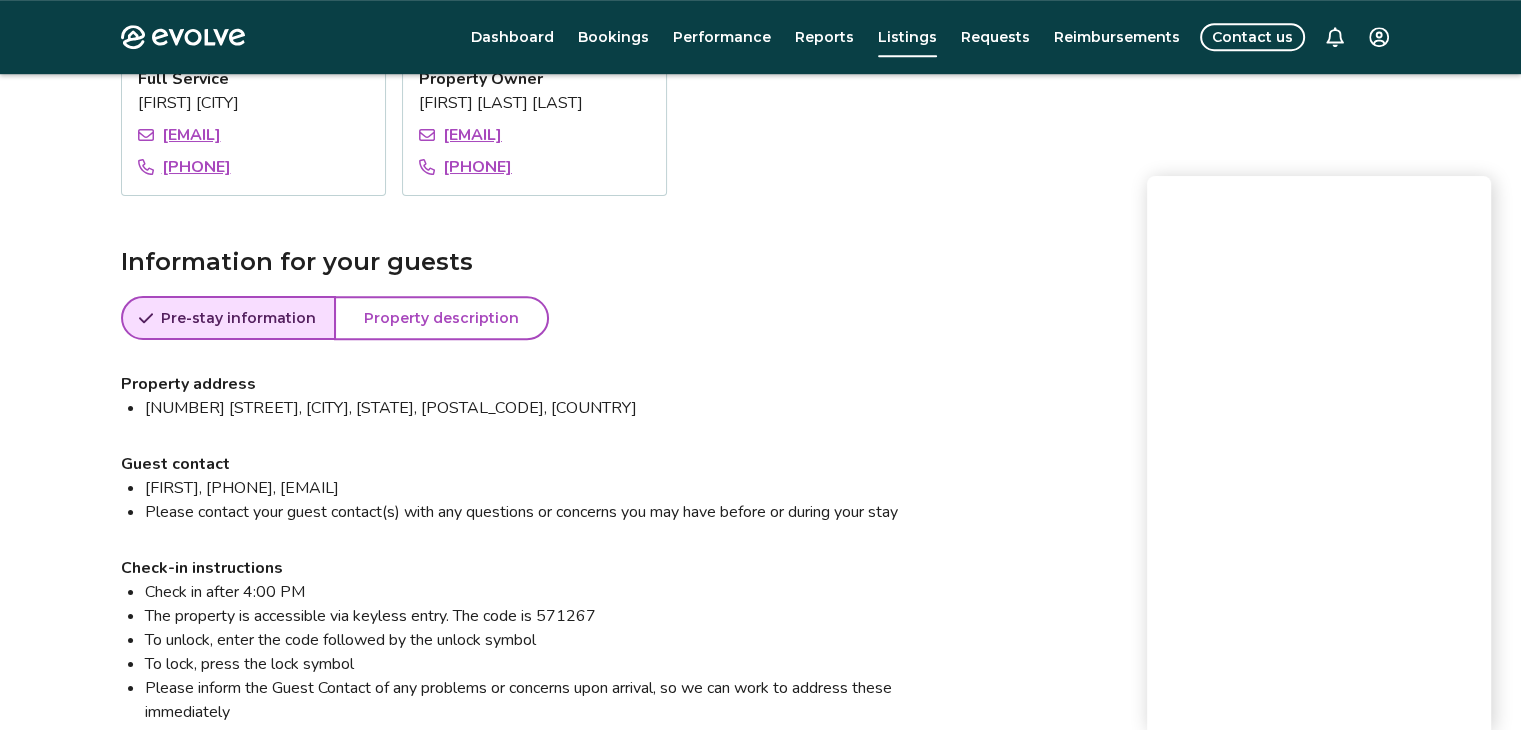 scroll, scrollTop: 1356, scrollLeft: 0, axis: vertical 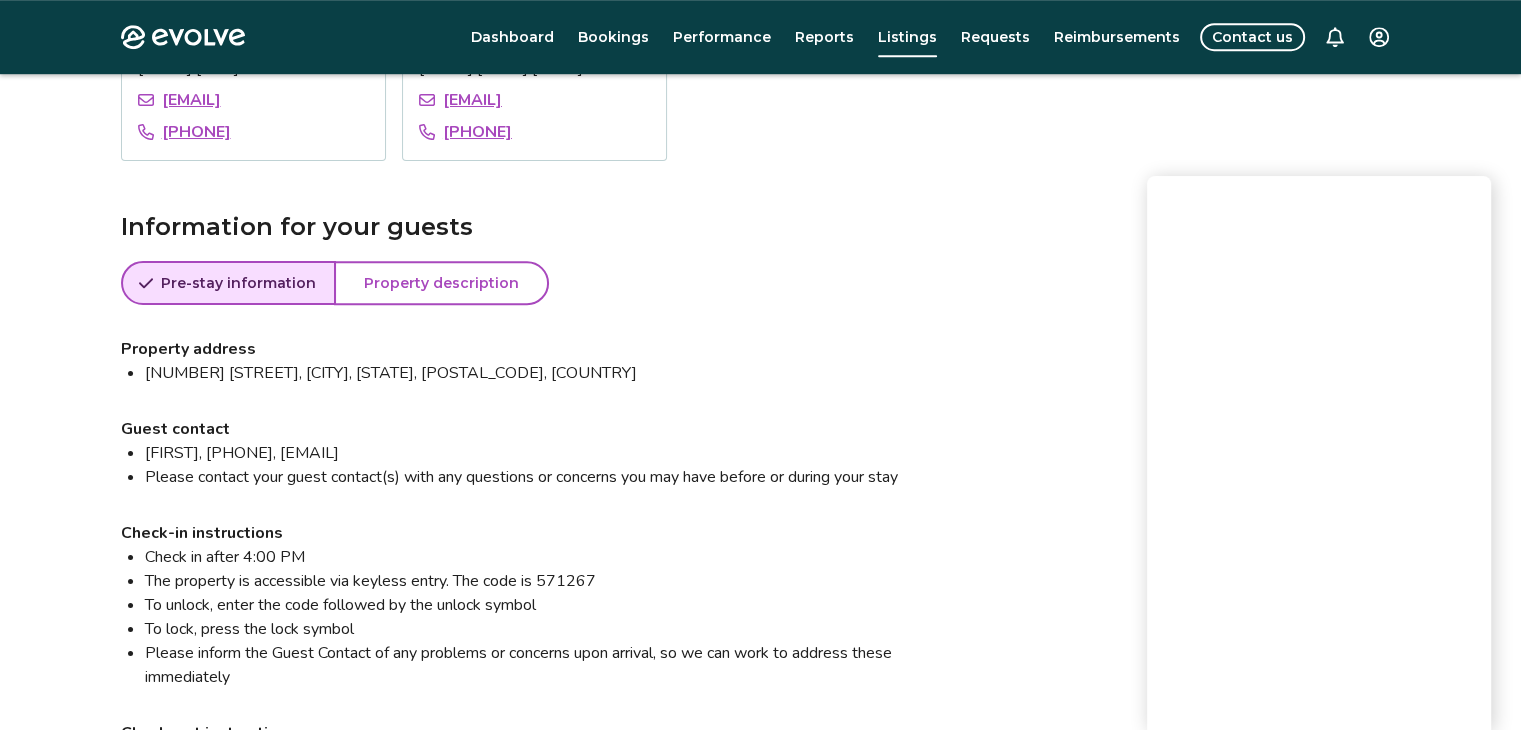 click on "Property description" at bounding box center (441, 283) 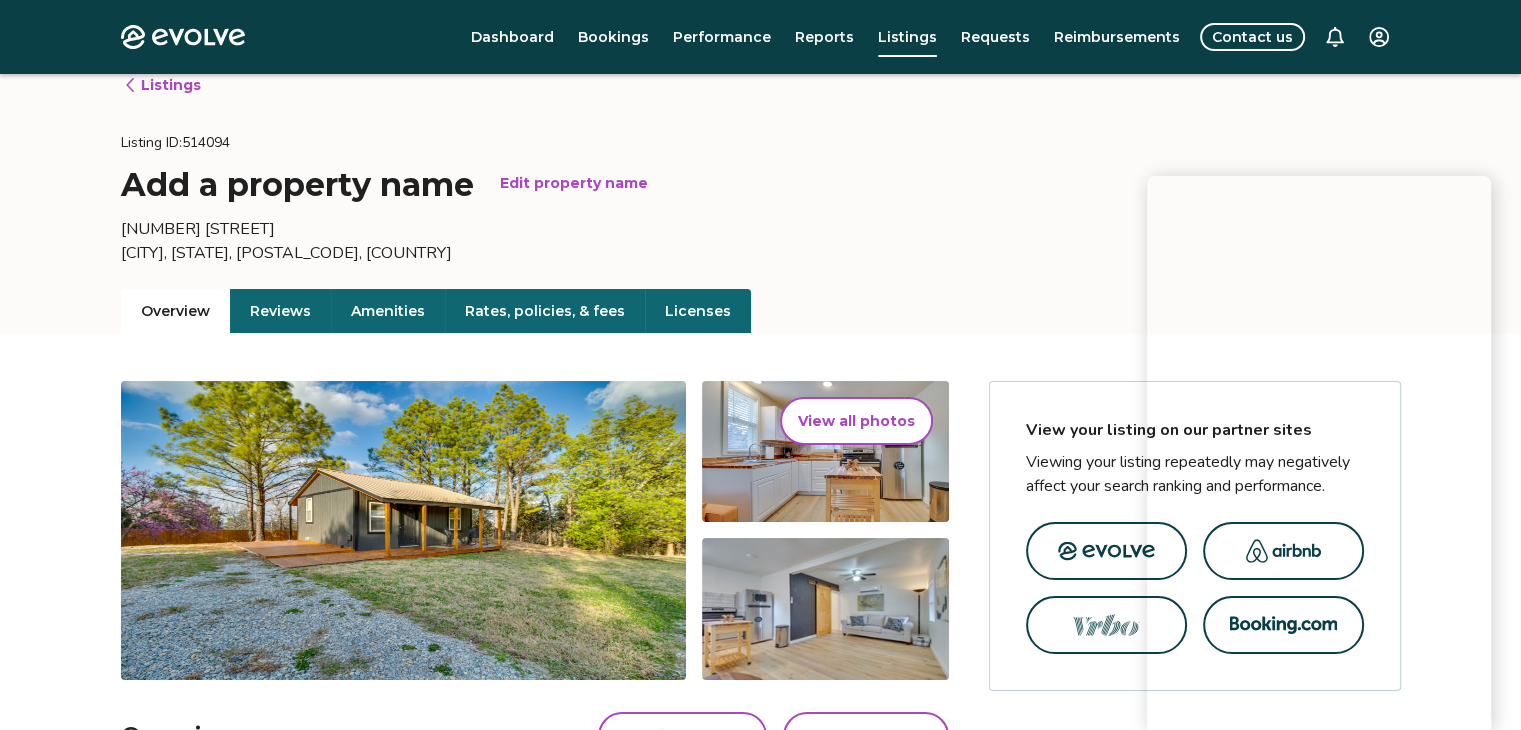 scroll, scrollTop: 0, scrollLeft: 0, axis: both 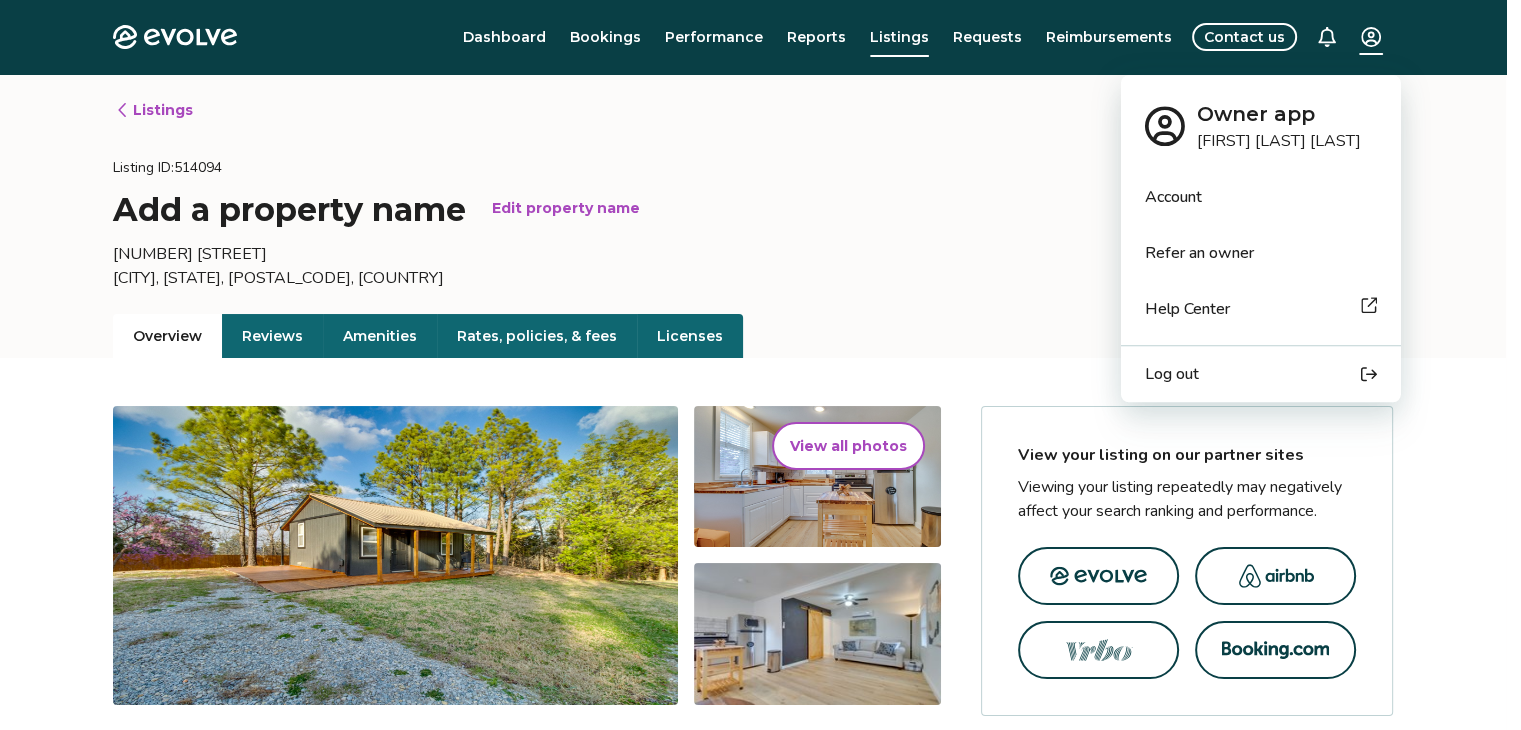 click on "Evolve Dashboard Bookings Performance Reports Listings Requests Reimbursements Contact us Listings Listing ID:  514094 Add a property name Edit property name 12676 US-62 [CITY], [STATE], [POSTAL_CODE], [COUNTRY] Overview Reviews Amenities Rates, policies, & fees Licenses View all photos Overview Submit a request Add owner block Reviews 3.75 (4 total reviews) Bedrooms 0 Bathrooms 1 Maximum occupancy 2 Property type Studio Complex name N/A Unit size 280 Contacts Please be aware that only contacts designated as Guest Contacts will be shared with the guests. Full Service Juanita   Cotter juanitajayne@icloud.com   +18703213052 Property Owner Gail F   Poff poffteamrealtors@gmail.com   +19015736889 Information for your guests Pre-stay information Pre-stay Property description Headline Cozy Henderson Studio - 2 Mi to Norfork Lake! Description The property House rules No smoking
No pets allowed
No events, parties, or large gatherings
Must be at least 25 years old to book
Additional fees and taxes may apply
|" at bounding box center [760, 1410] 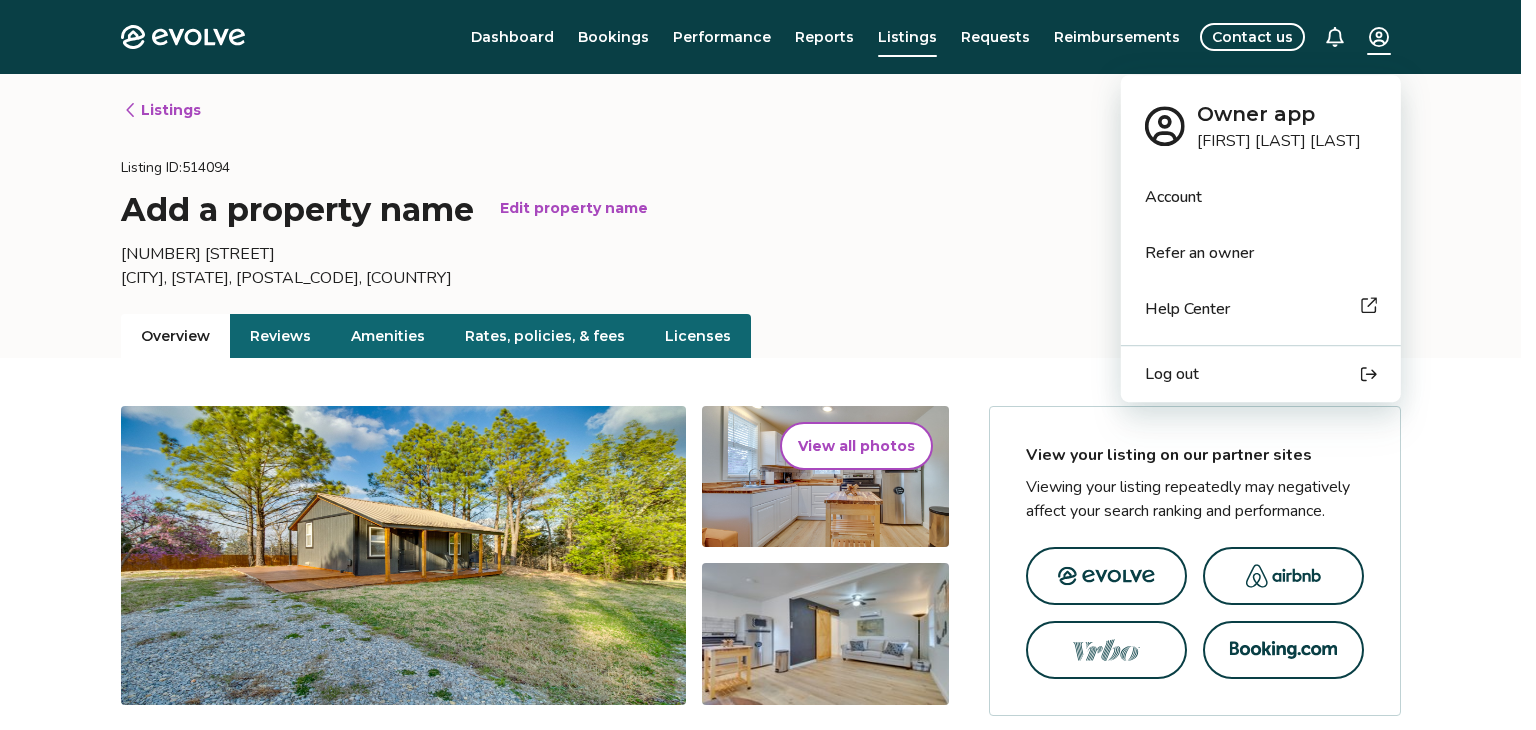 click on "Log out" at bounding box center [1172, 374] 